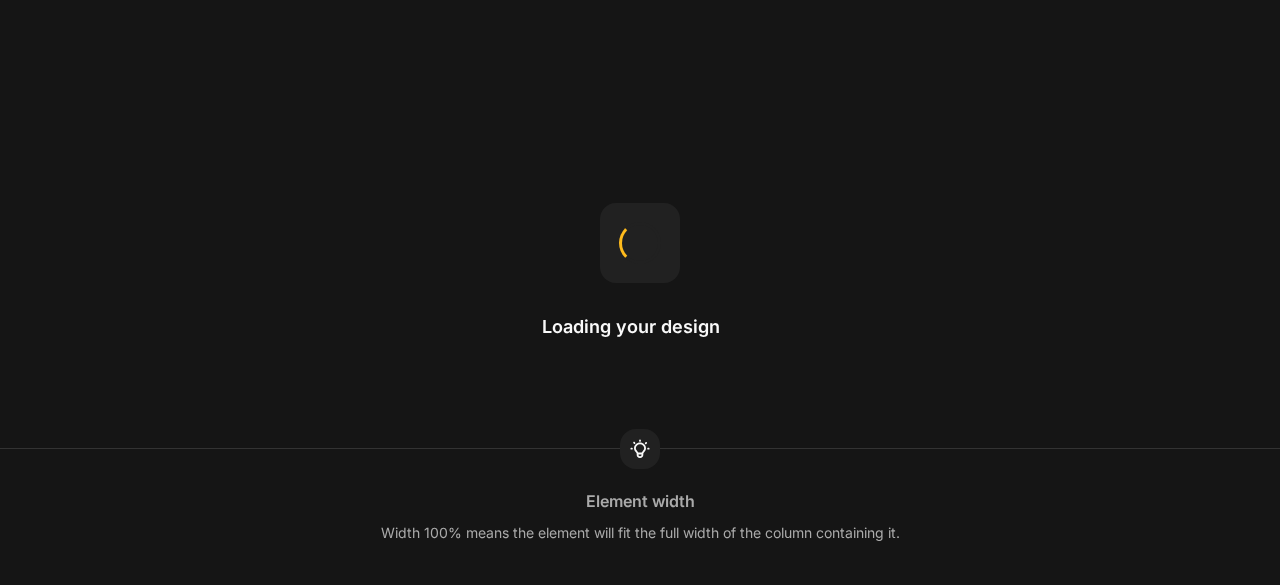 scroll, scrollTop: 0, scrollLeft: 0, axis: both 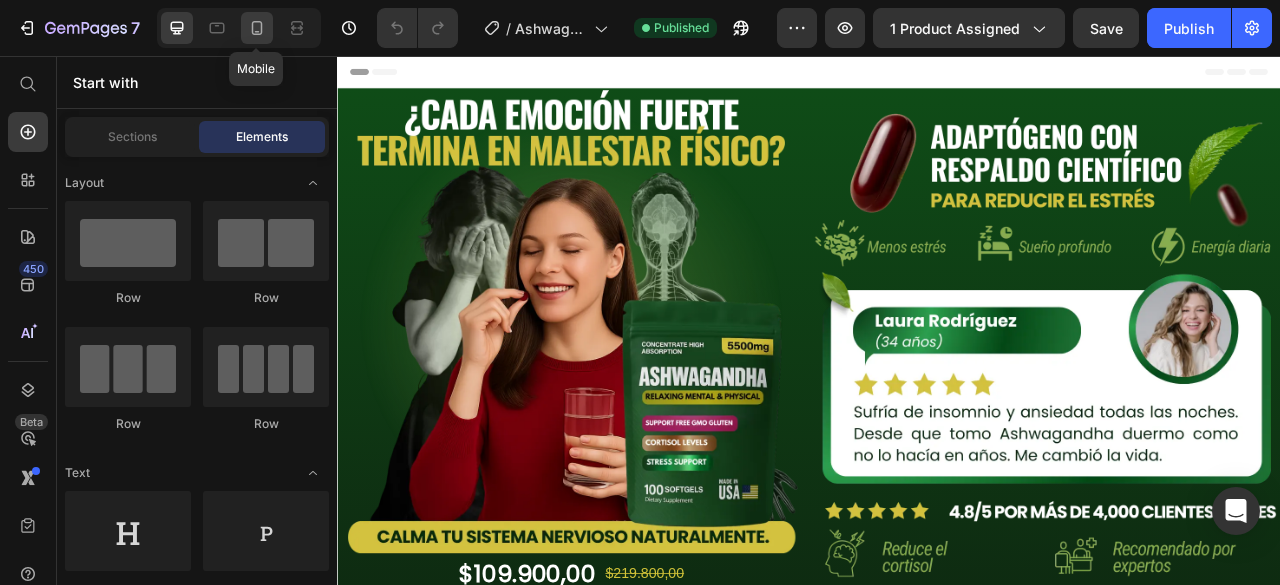 click 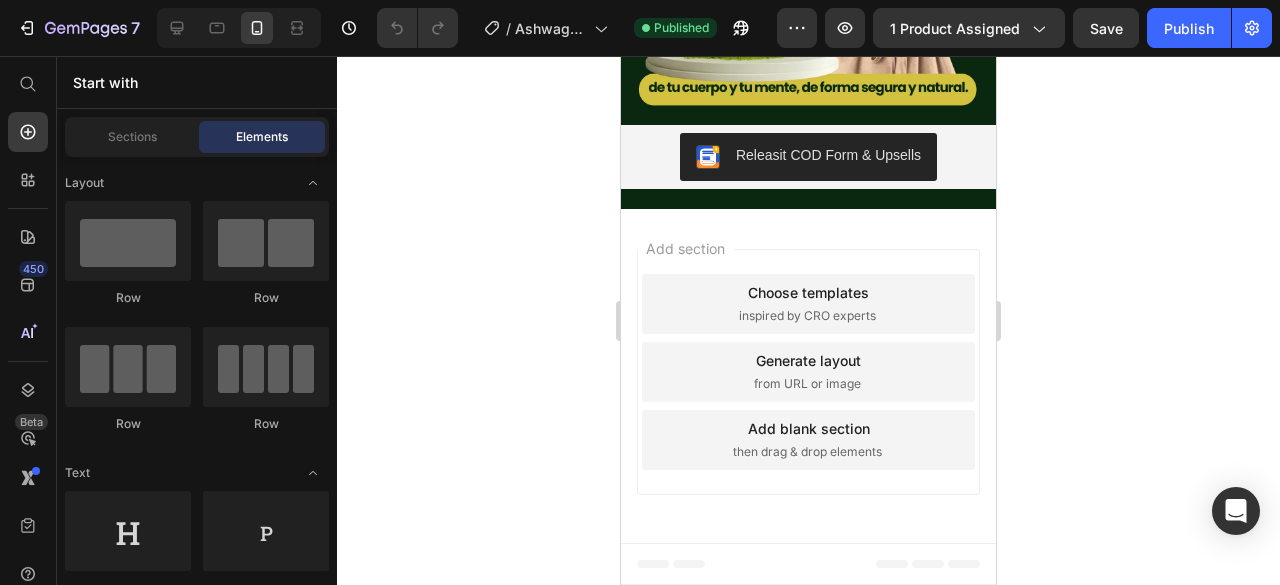 scroll, scrollTop: 4343, scrollLeft: 0, axis: vertical 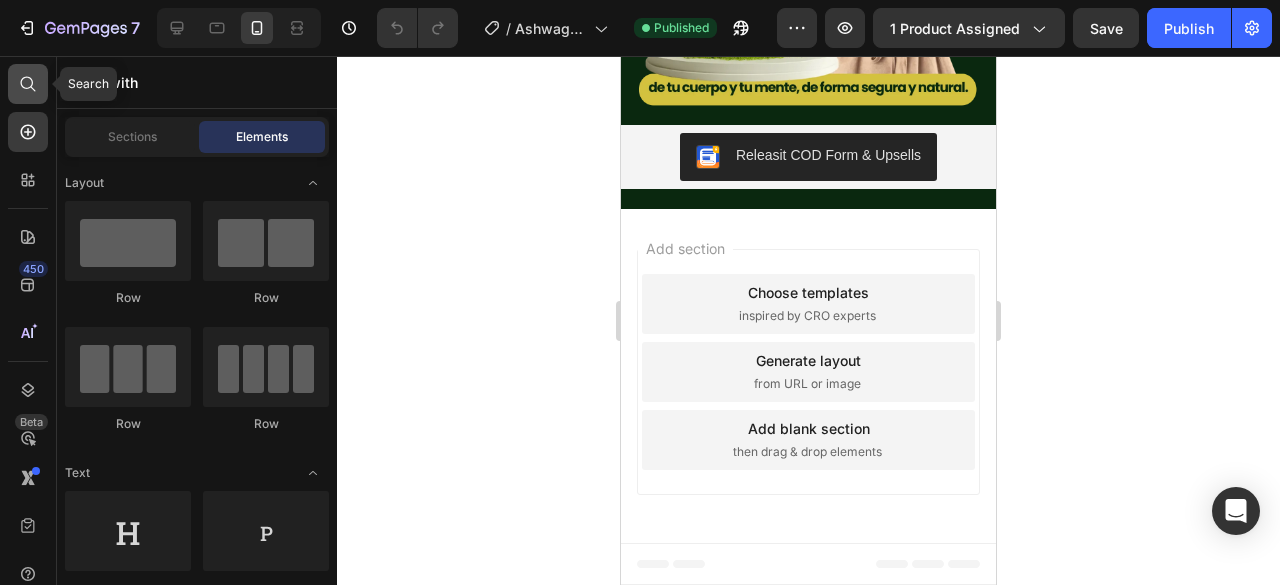 click 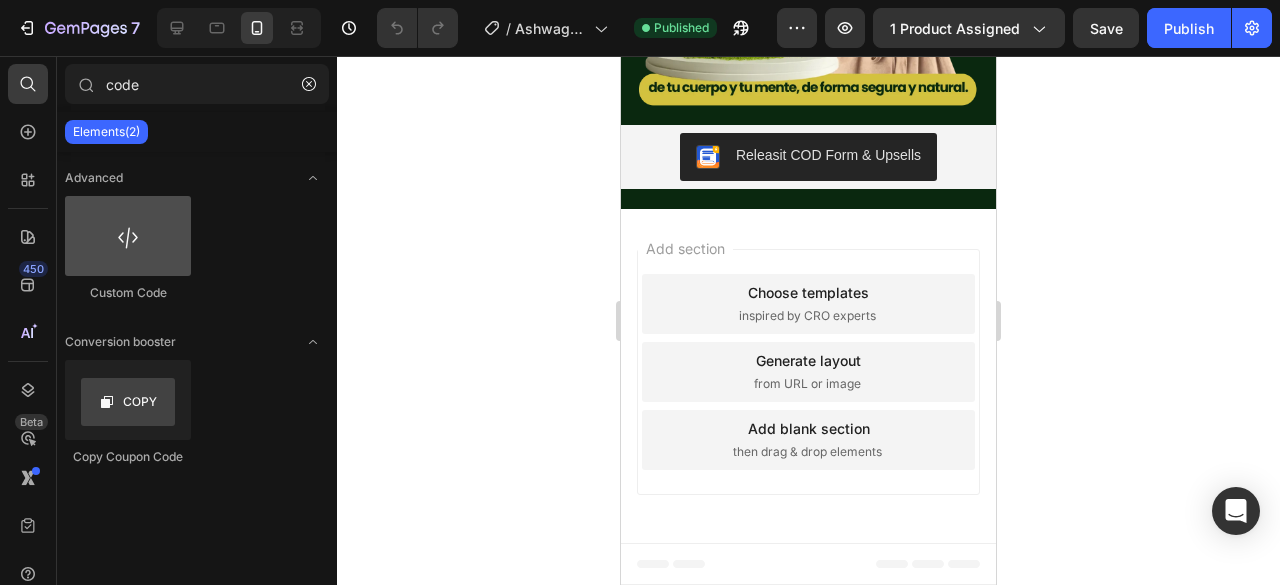 type on "code" 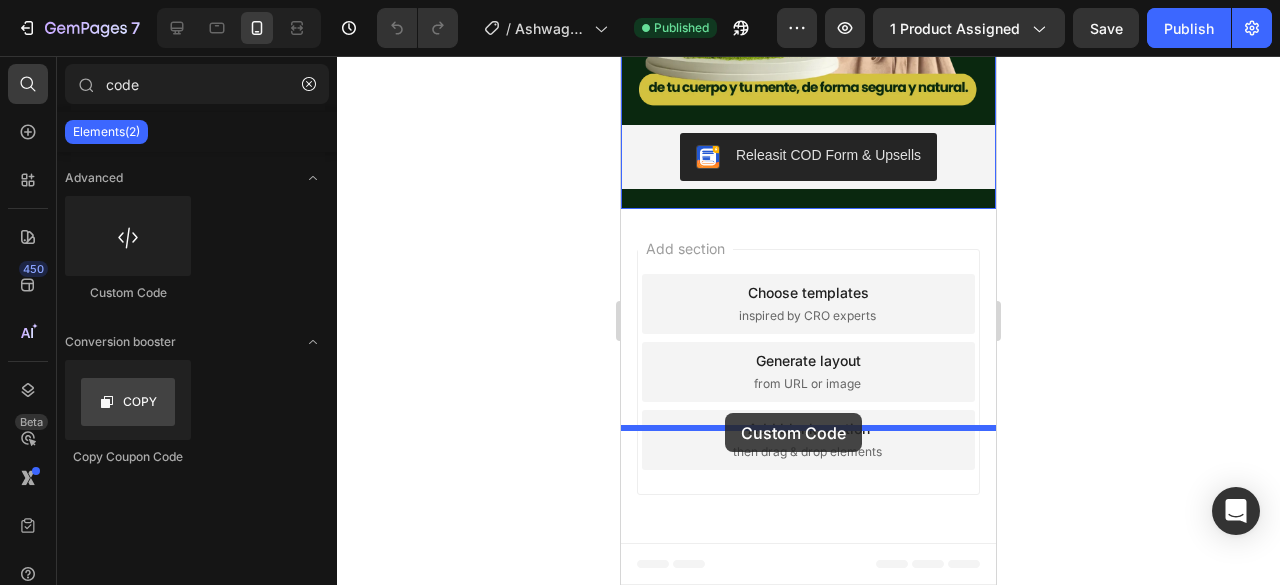drag, startPoint x: 763, startPoint y: 312, endPoint x: 725, endPoint y: 413, distance: 107.912 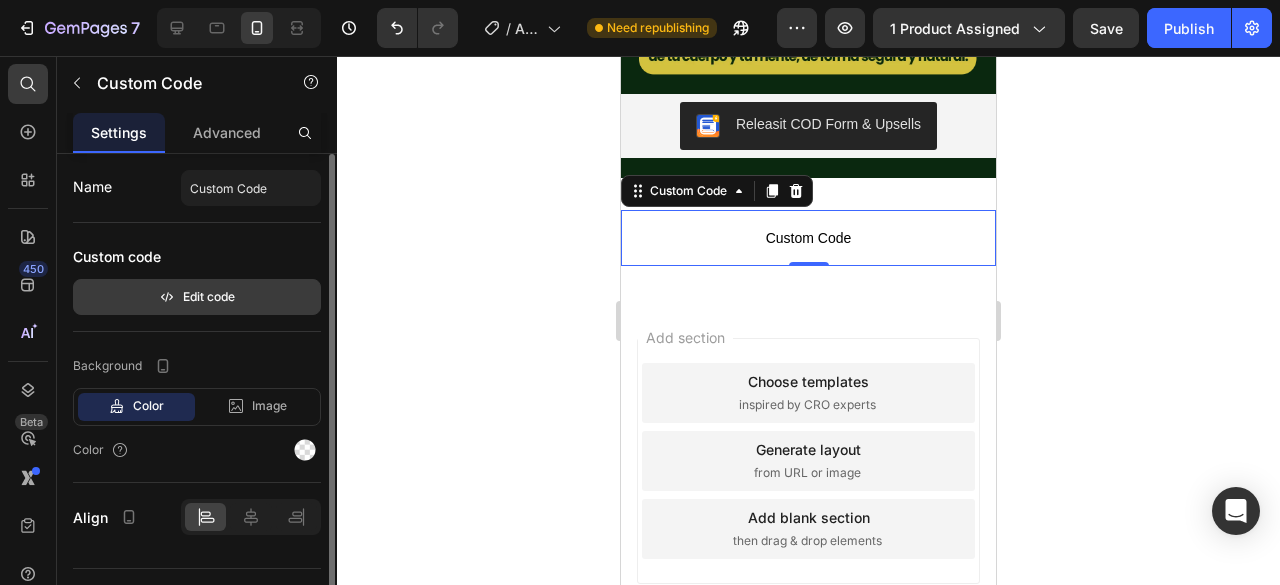 click on "Edit code" at bounding box center (197, 297) 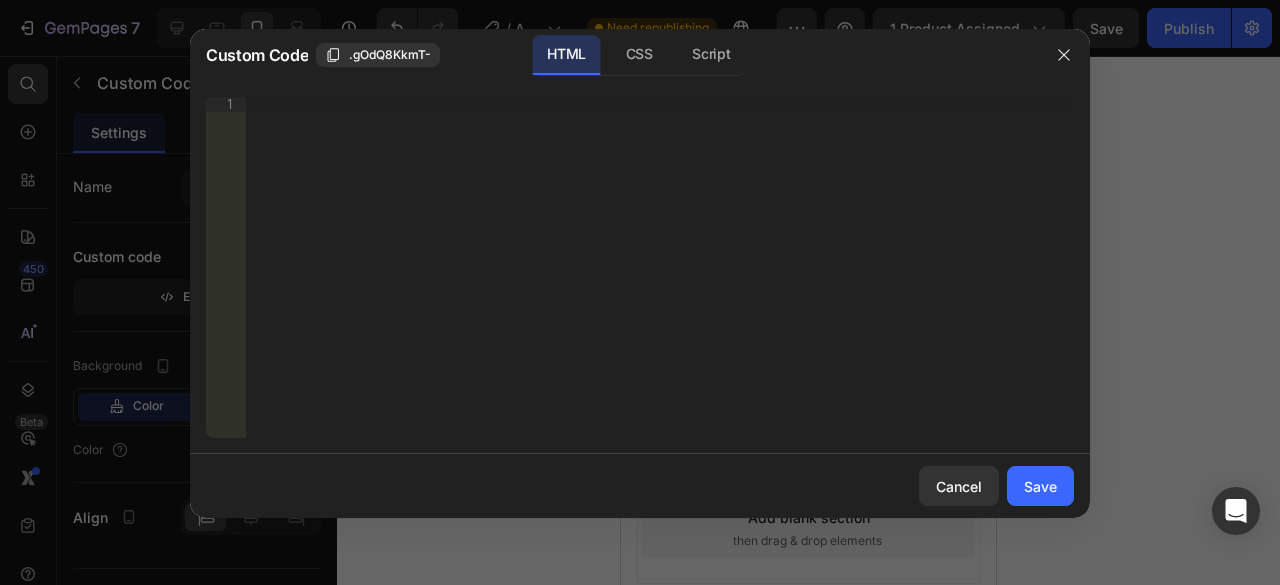 click on "Insert the 3rd-party installation code, HTML code, or Liquid code to display custom content." at bounding box center (660, 282) 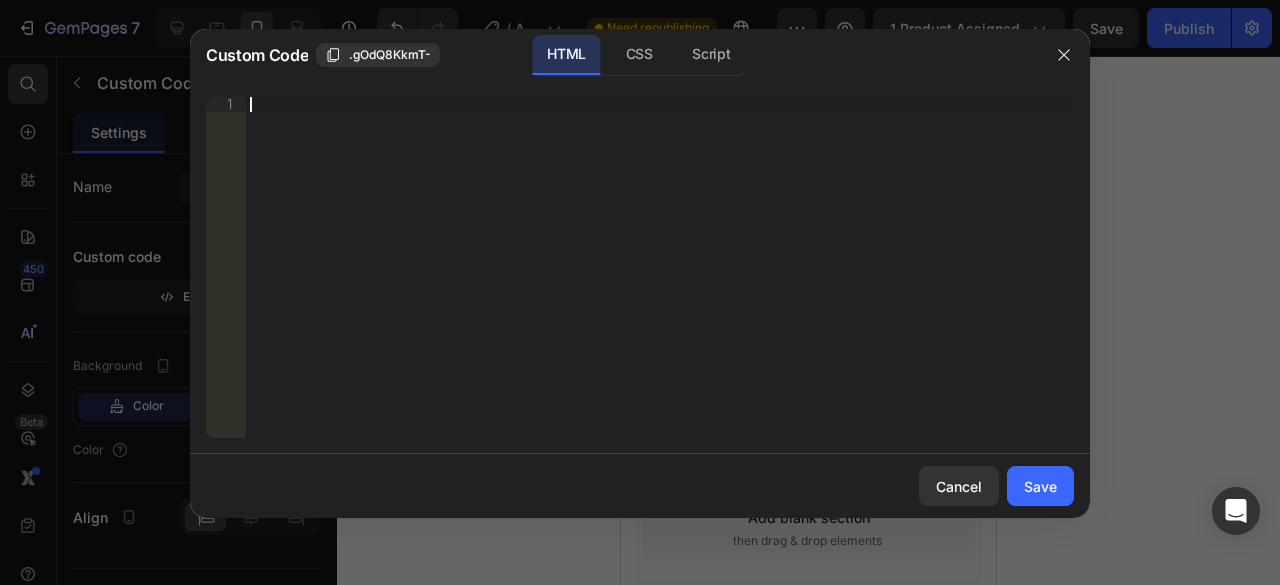 paste on "<!-- TikTok Pixel Code End -->" 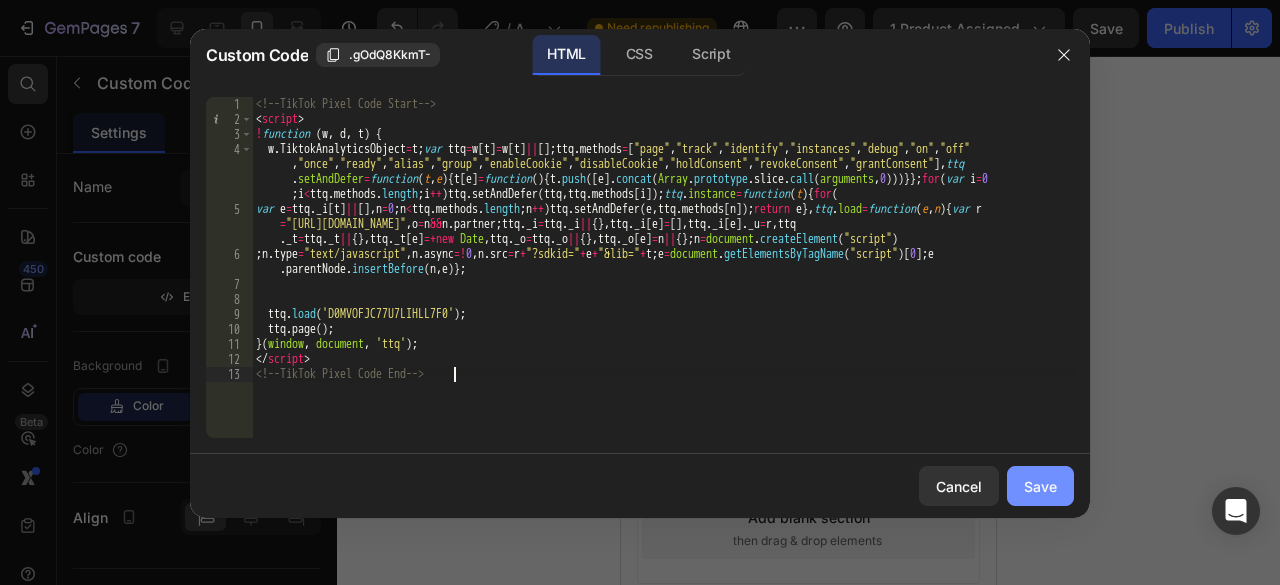 click on "Save" at bounding box center [1040, 486] 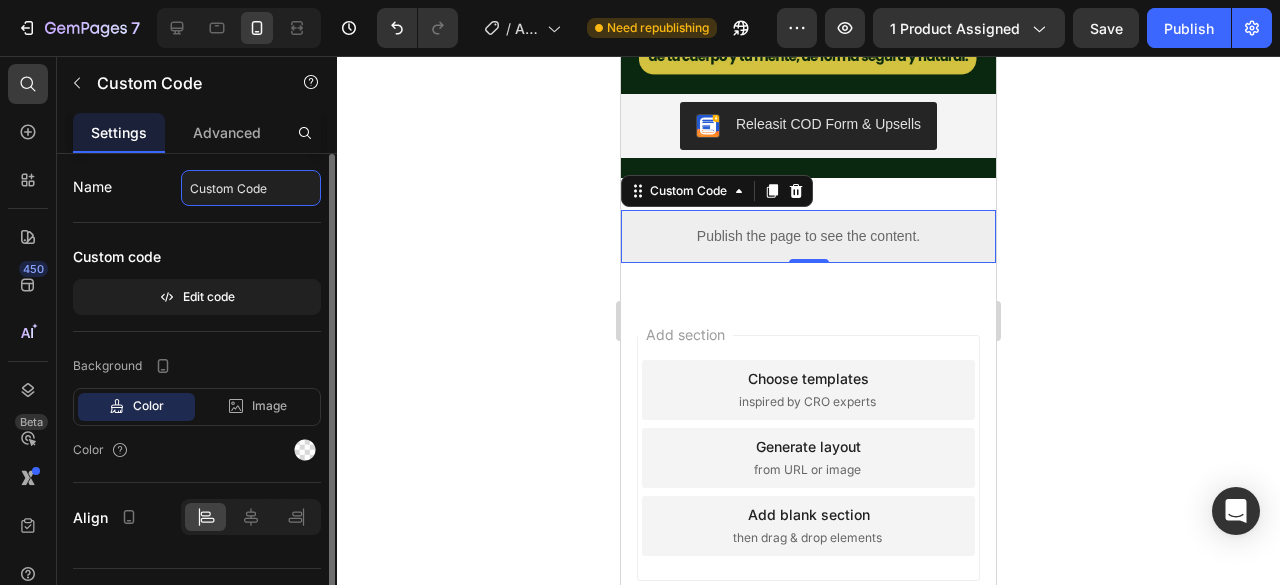 click on "Custom Code" 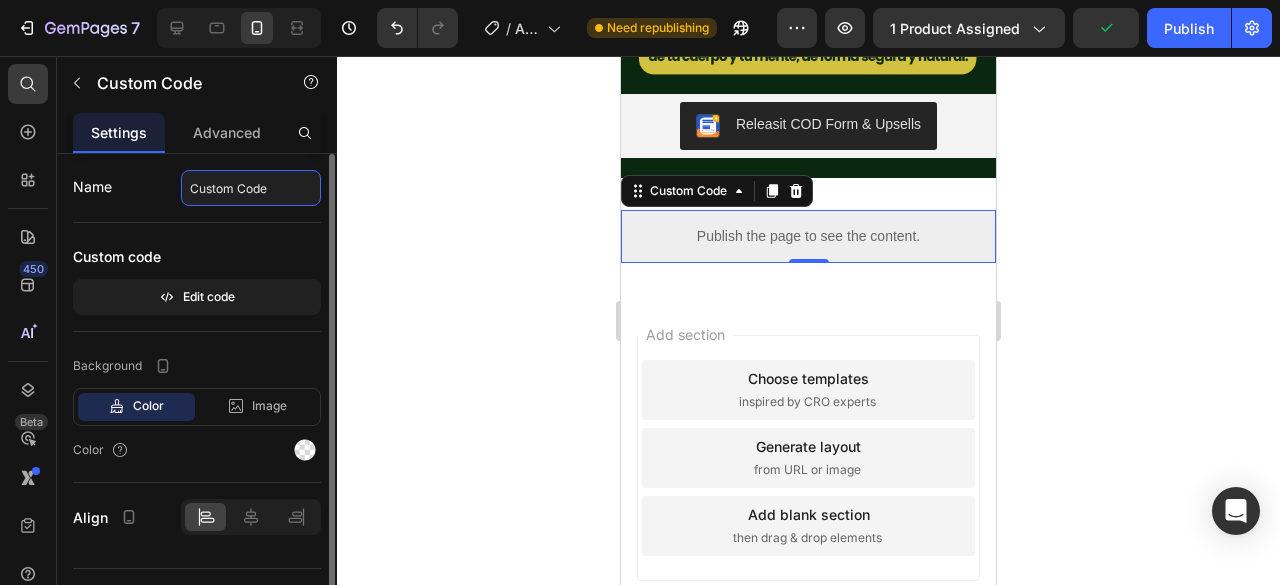 paste on "PIXEL CREATINA TIKTOK MQV8 TECNOCHOP" 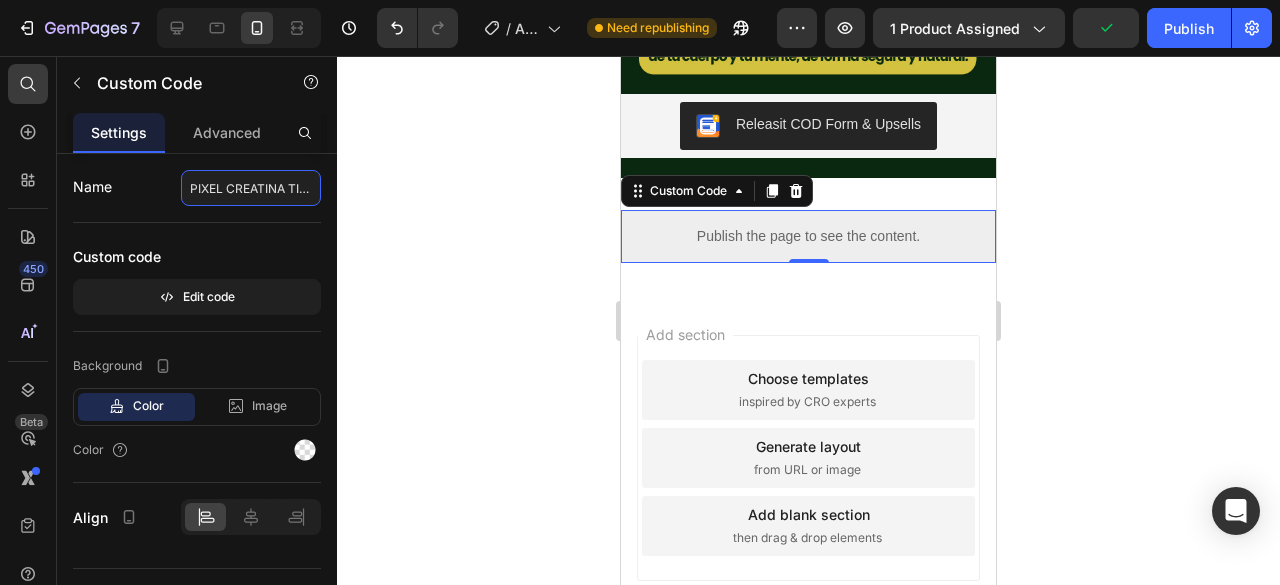 scroll, scrollTop: 0, scrollLeft: 138, axis: horizontal 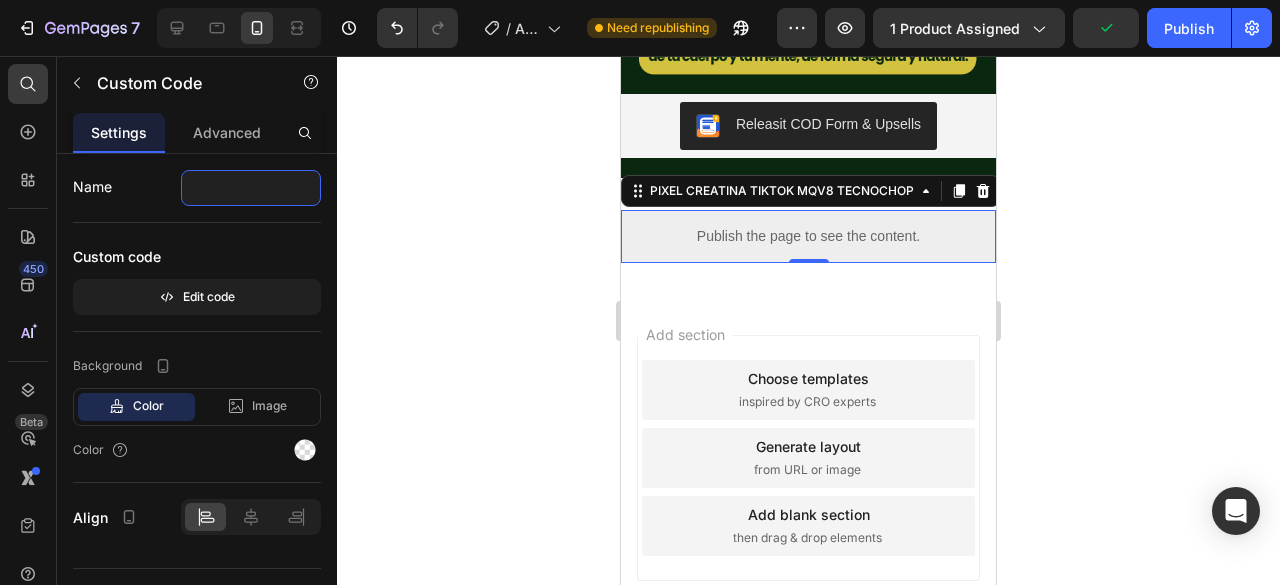 type on "PIXEL CREATINA TIKTOK MQV8 TECNOCHOP" 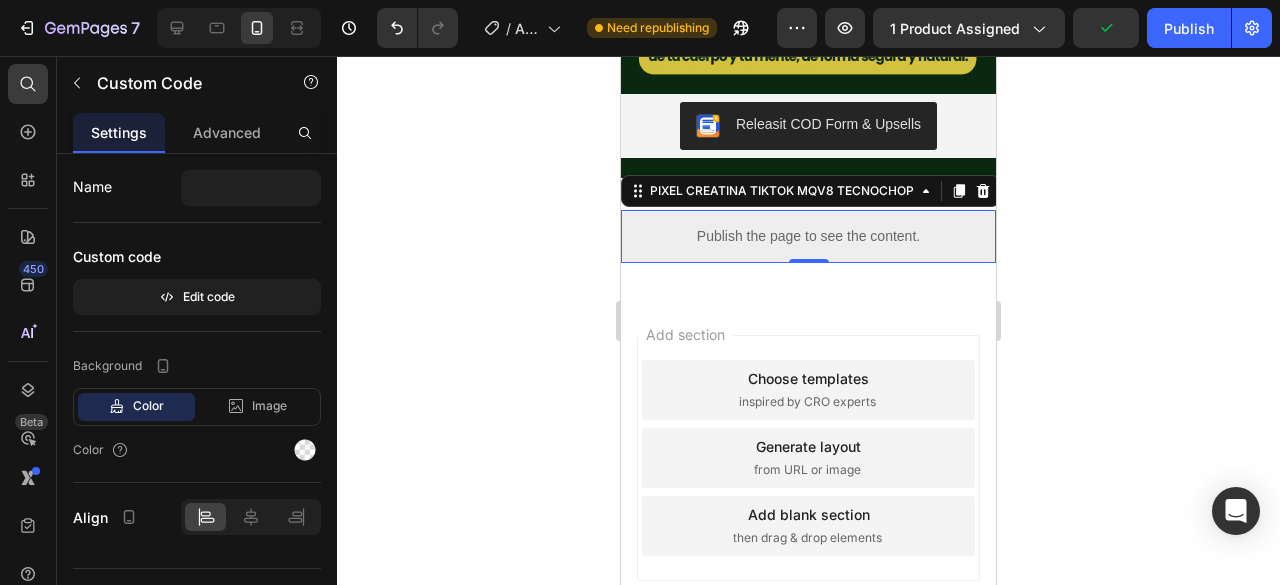 click 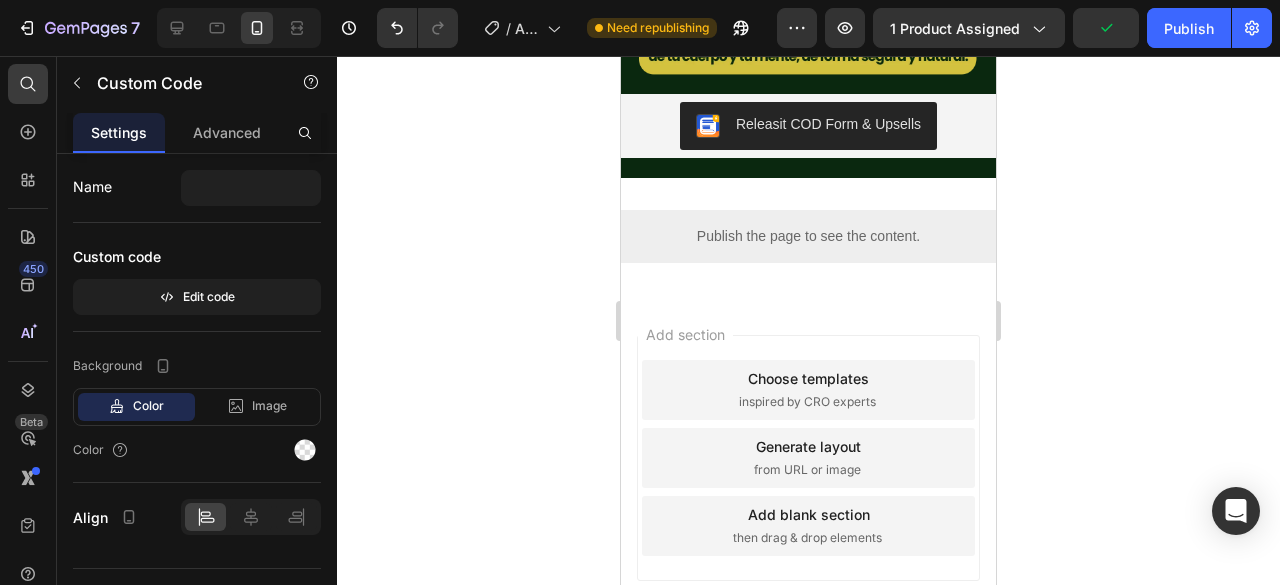 scroll, scrollTop: 0, scrollLeft: 0, axis: both 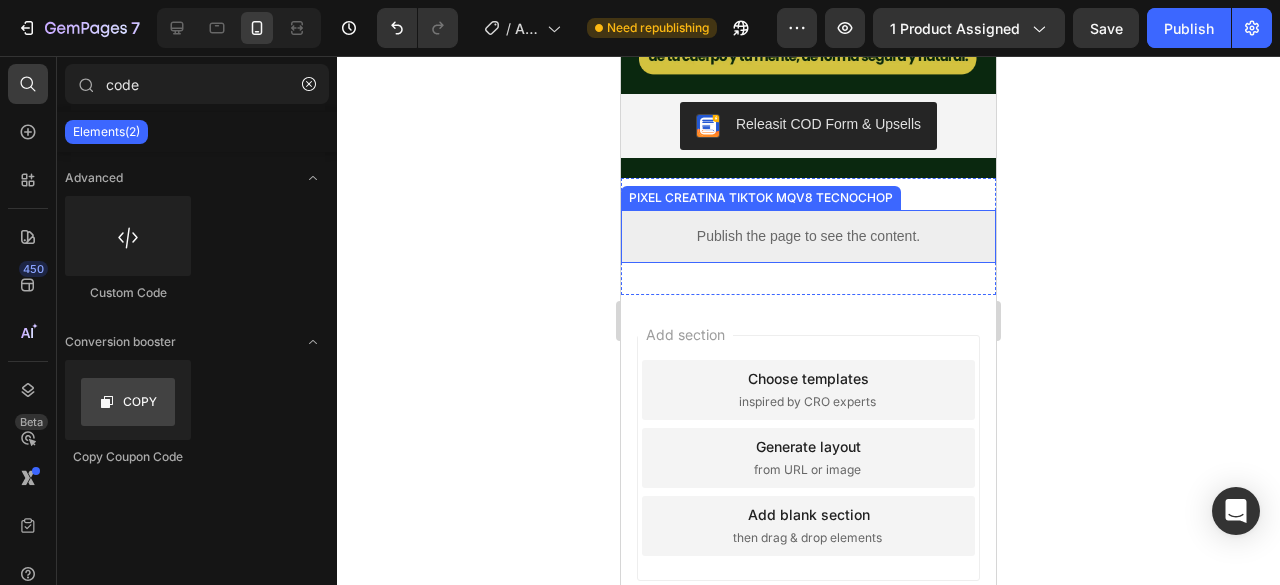 click on "Publish the page to see the content." at bounding box center (808, 236) 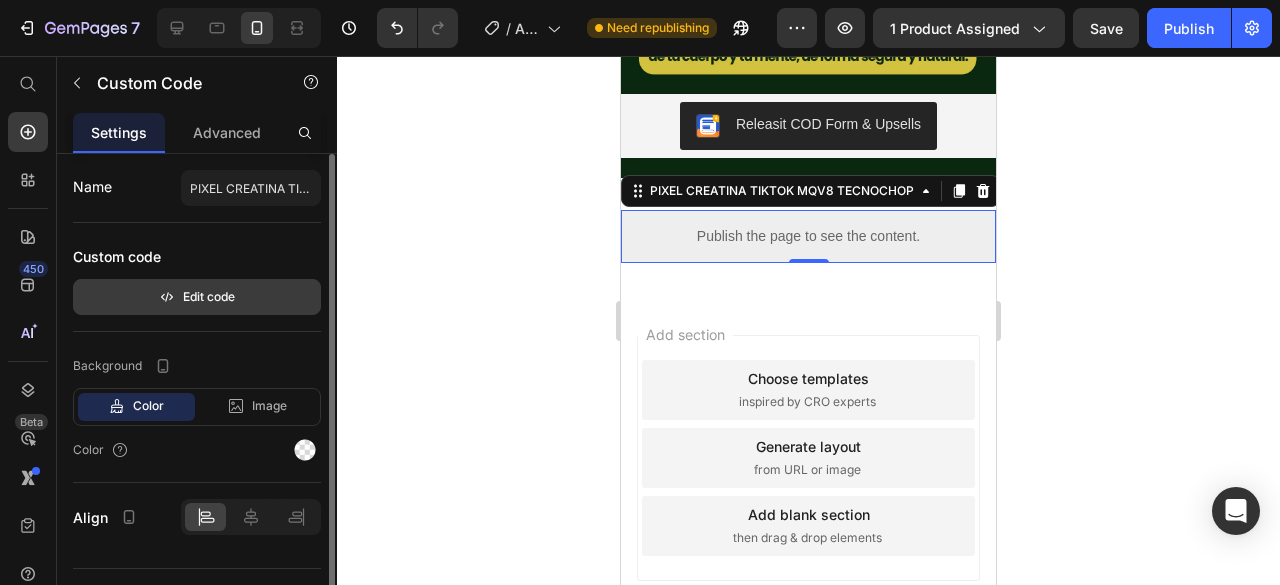 click on "Edit code" at bounding box center [197, 297] 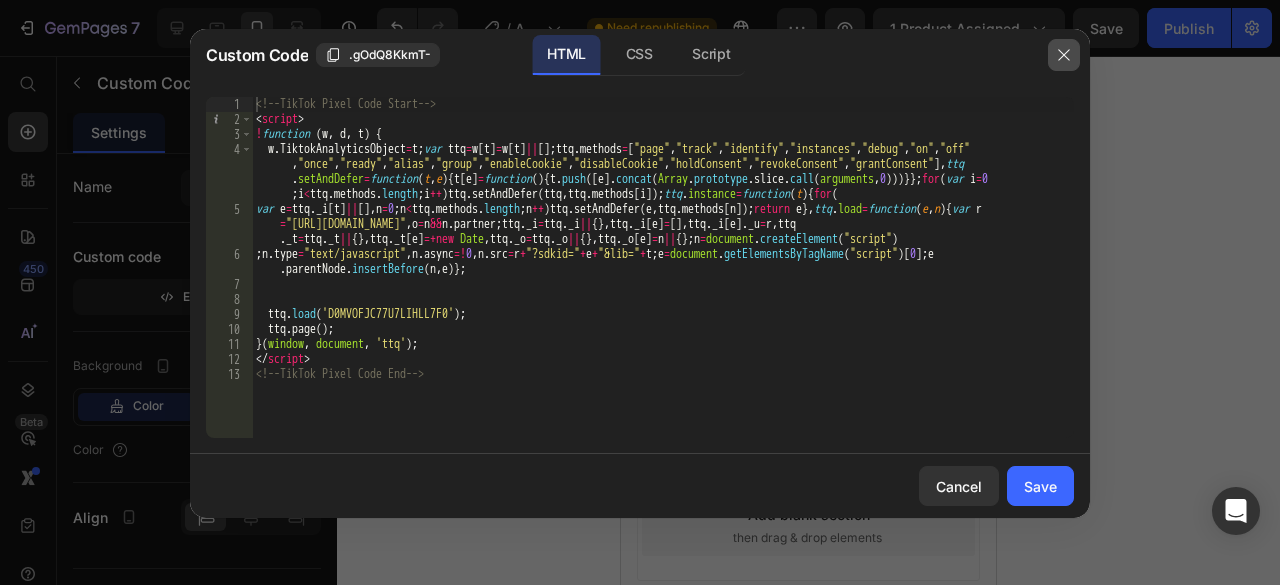 click 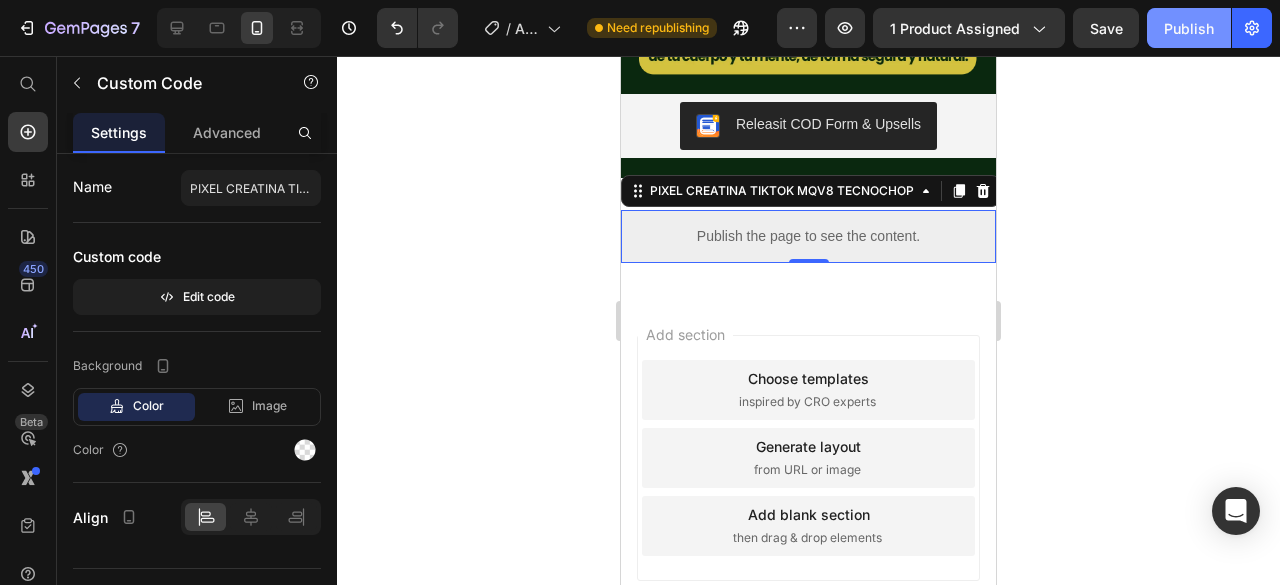 click on "Publish" at bounding box center [1189, 28] 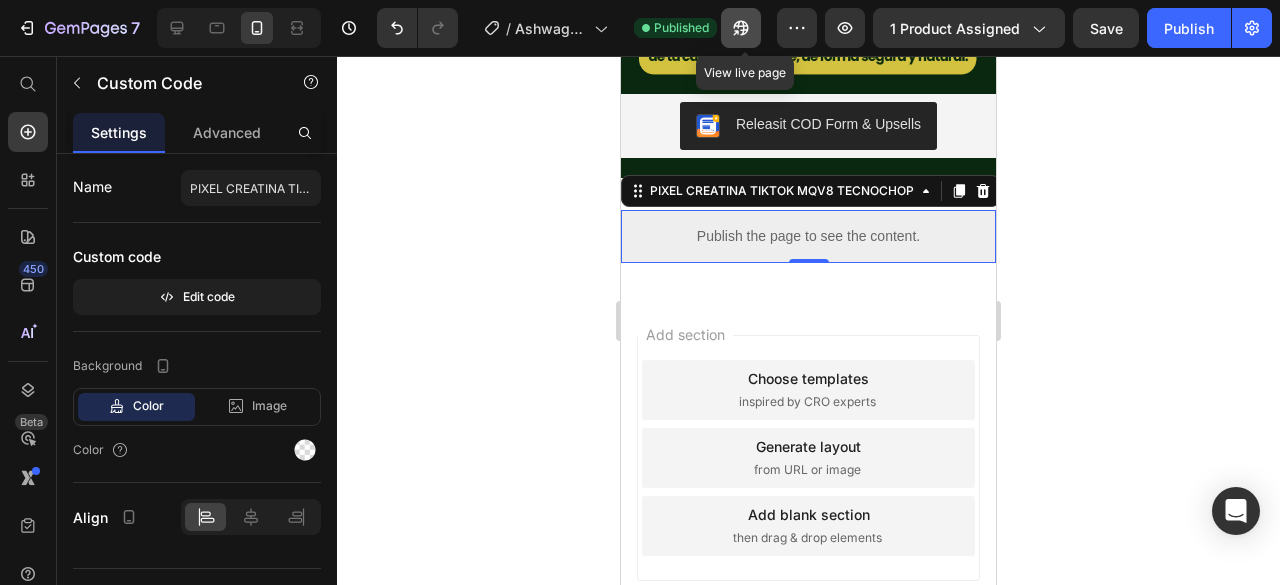 click 